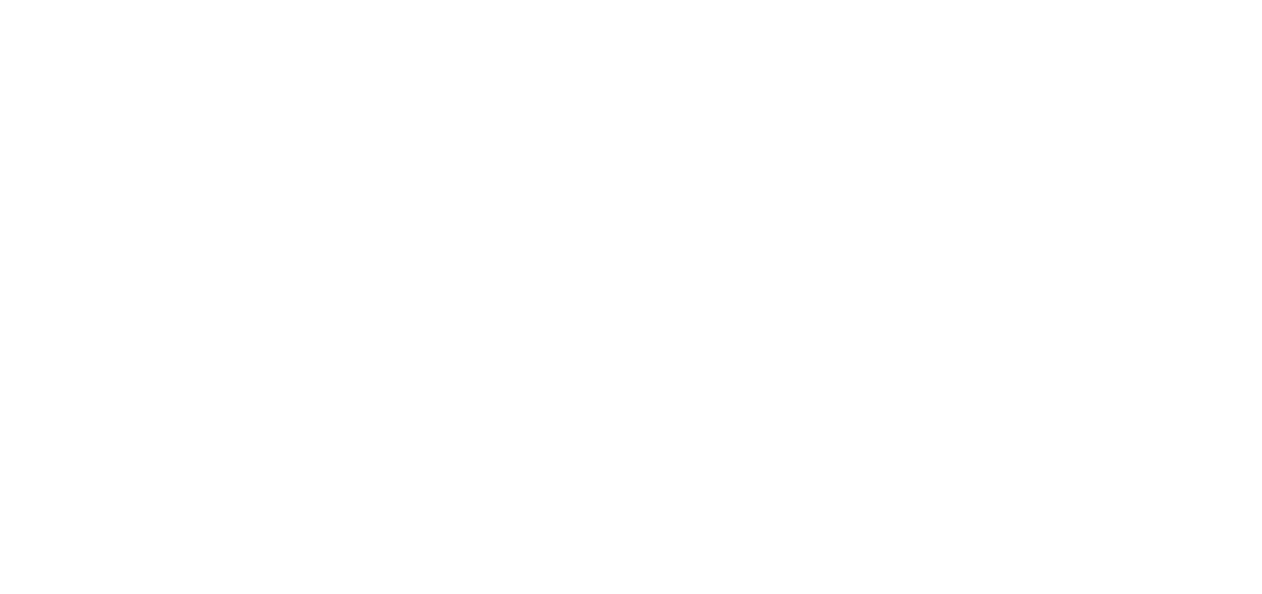 scroll, scrollTop: 0, scrollLeft: 0, axis: both 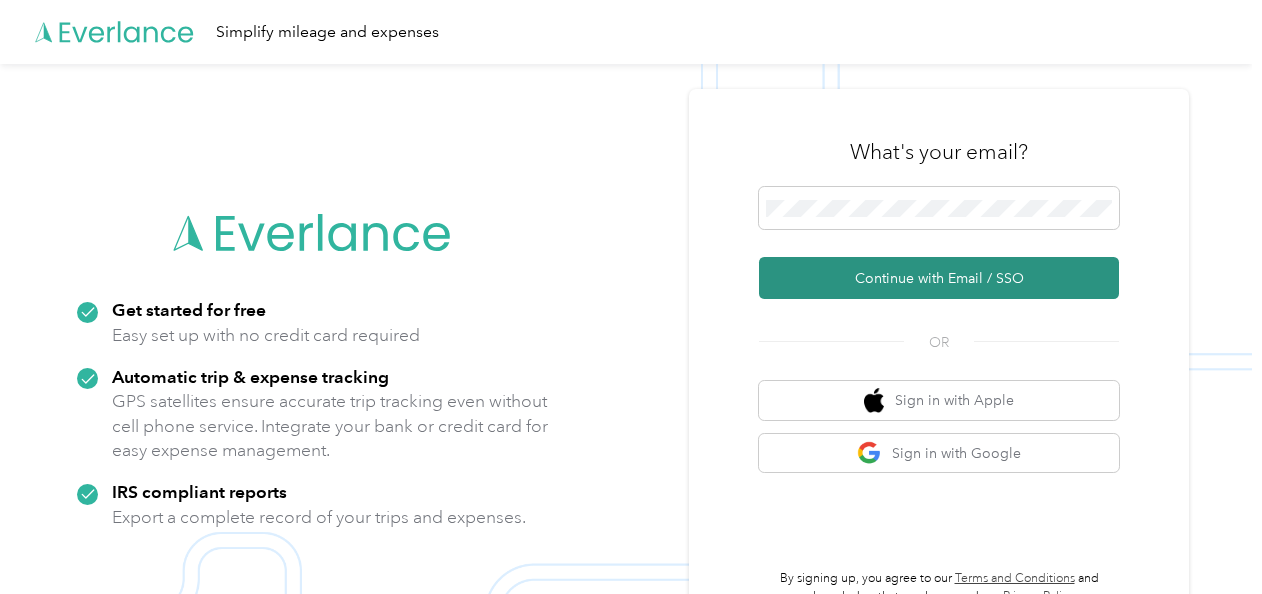 click on "Continue with Email / SSO" at bounding box center [939, 278] 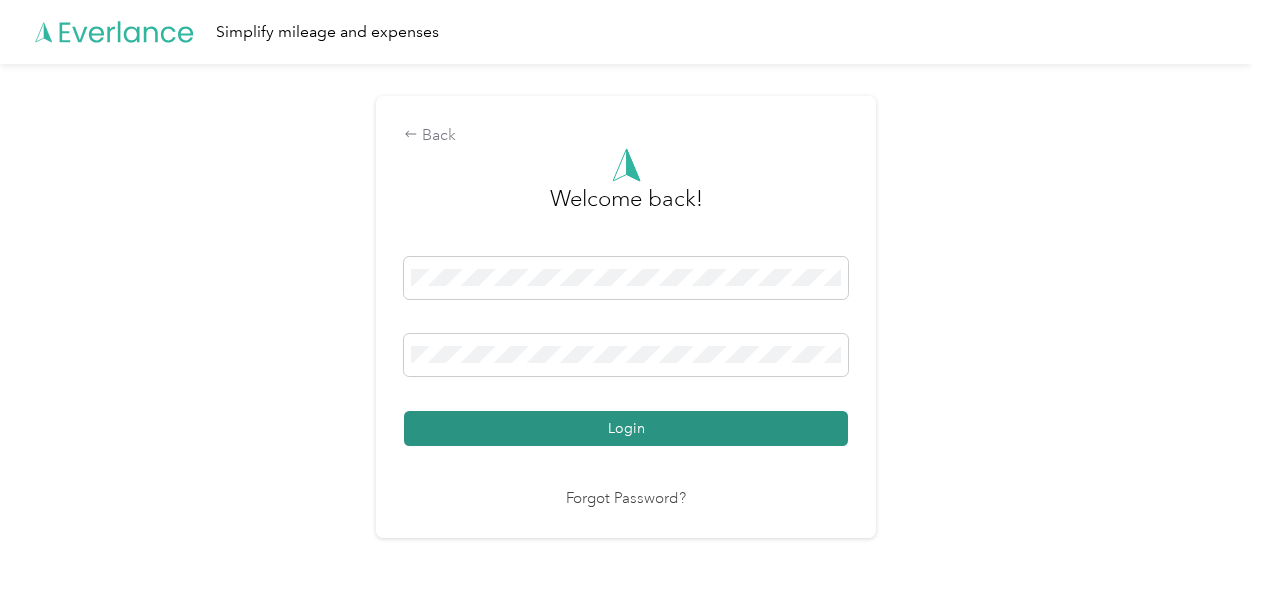 click on "Login" at bounding box center [626, 428] 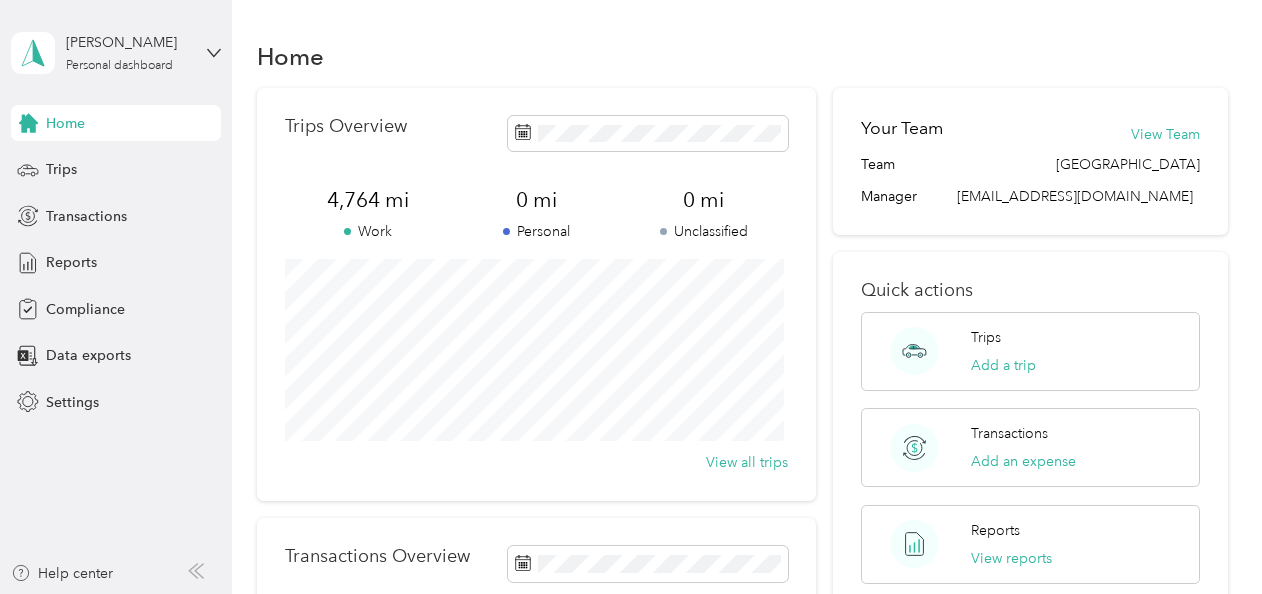 click on "Home" at bounding box center (65, 123) 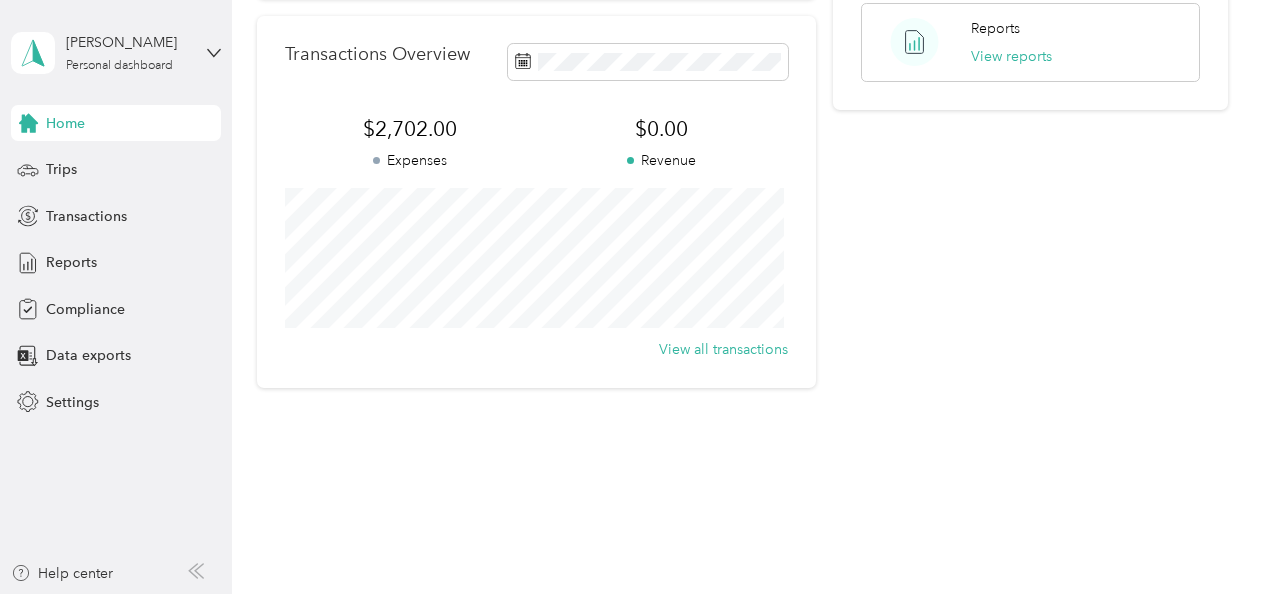 scroll, scrollTop: 0, scrollLeft: 0, axis: both 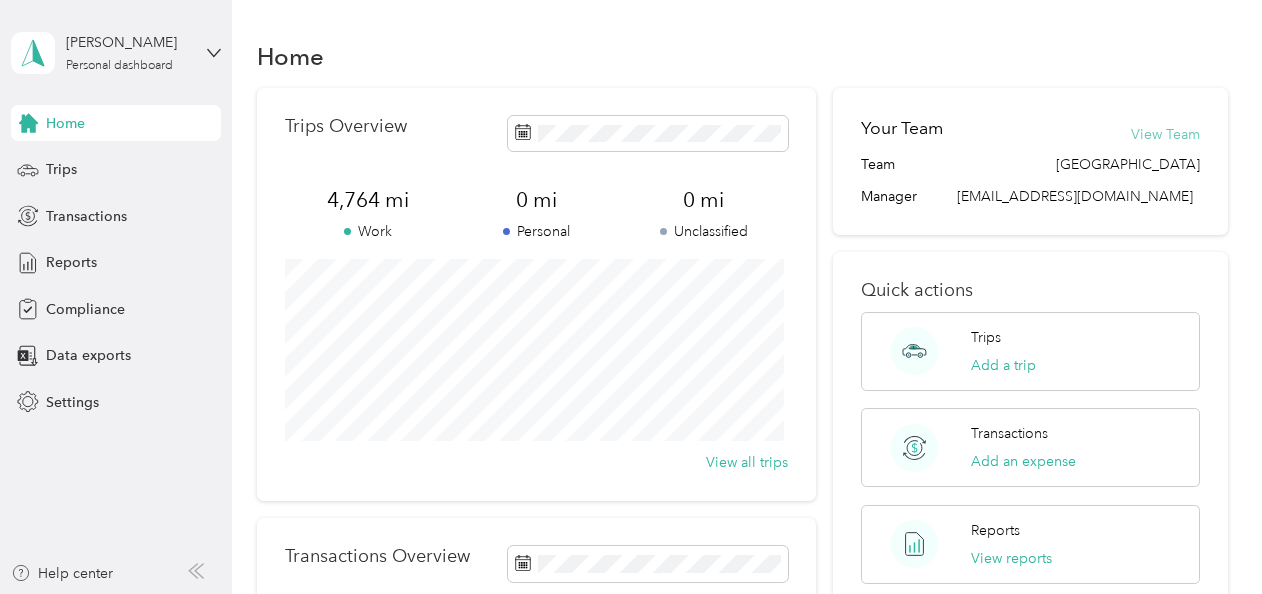 click on "View Team" at bounding box center (1165, 134) 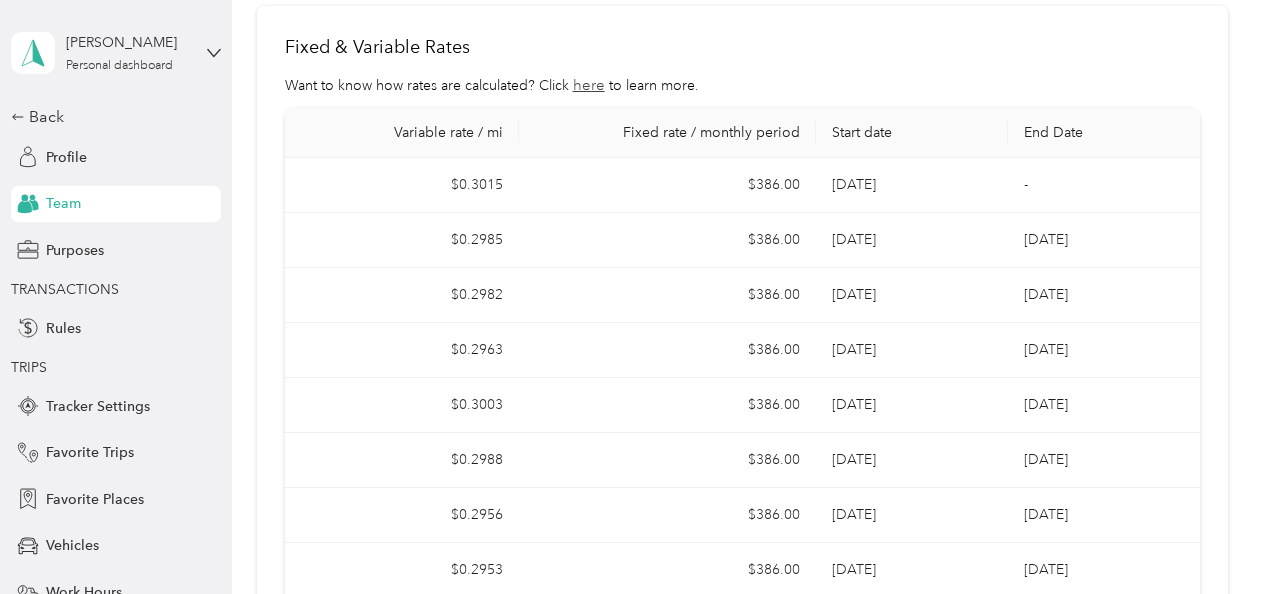 scroll, scrollTop: 505, scrollLeft: 0, axis: vertical 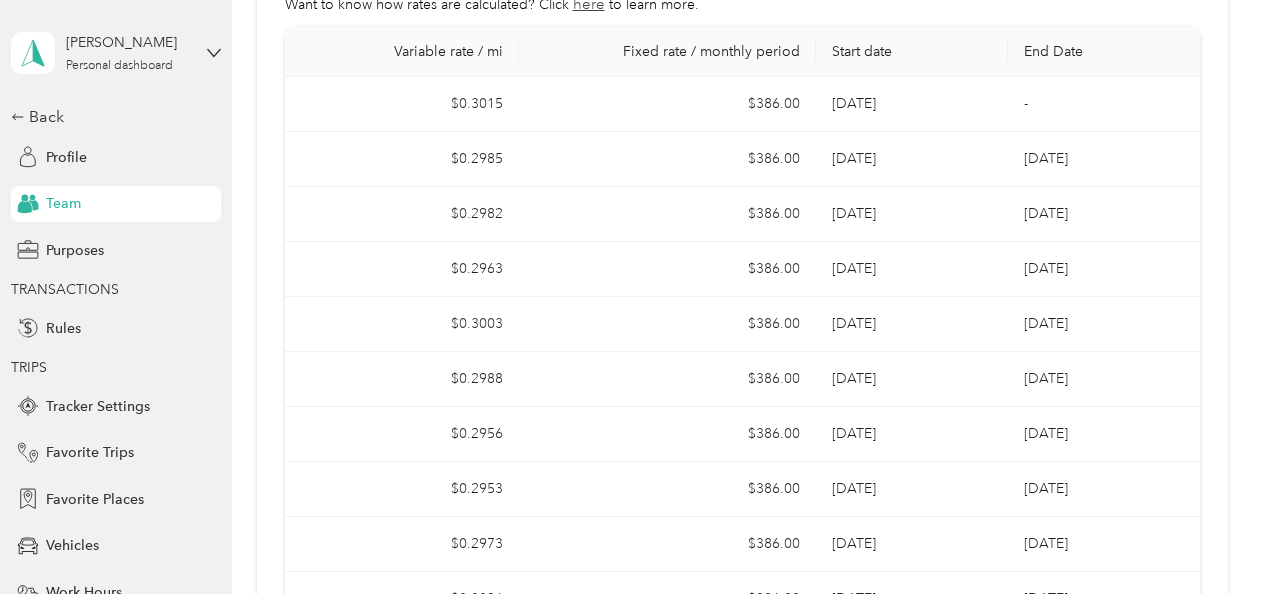 click on "Team" at bounding box center [63, 203] 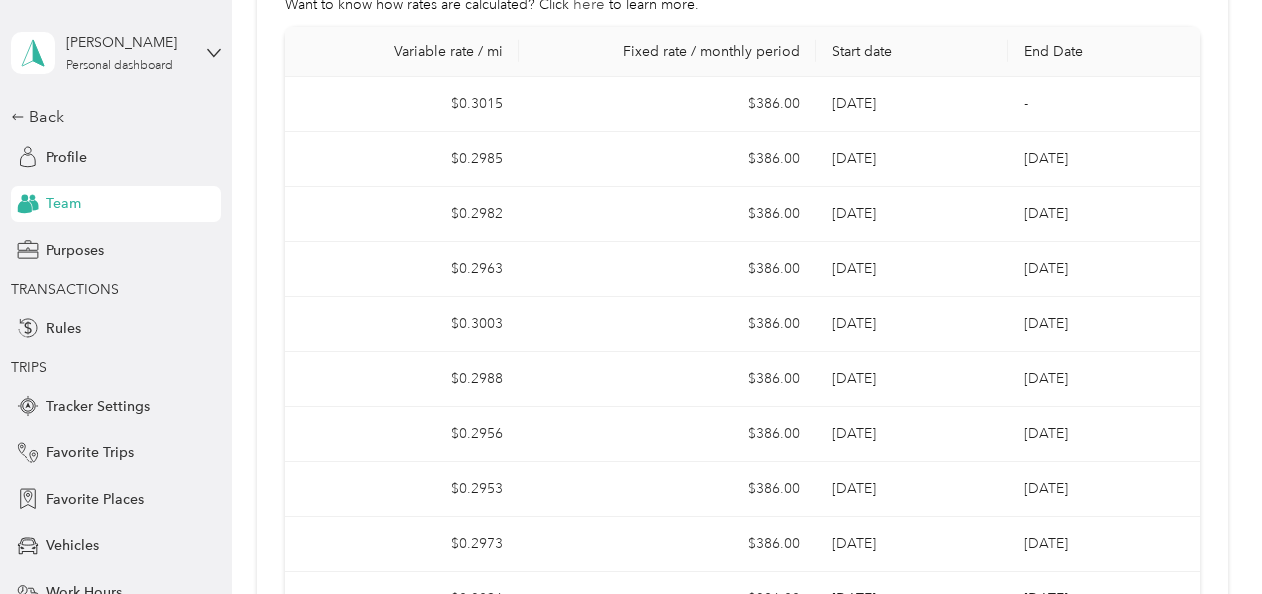 click on "here" at bounding box center (589, 4) 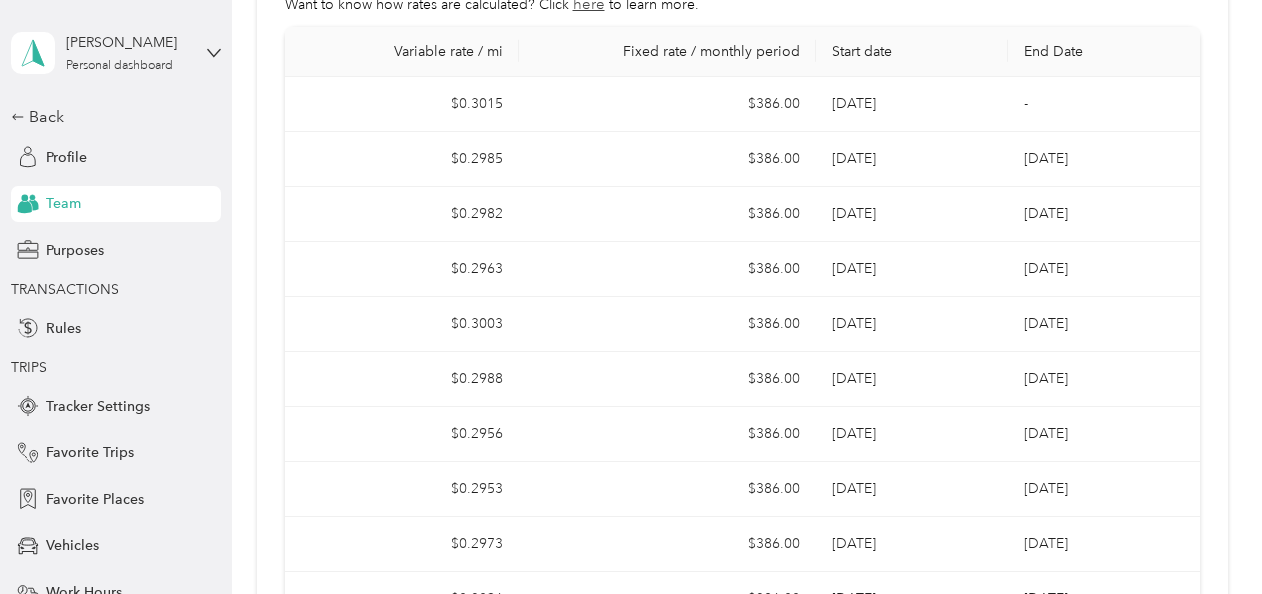 scroll, scrollTop: 282, scrollLeft: 0, axis: vertical 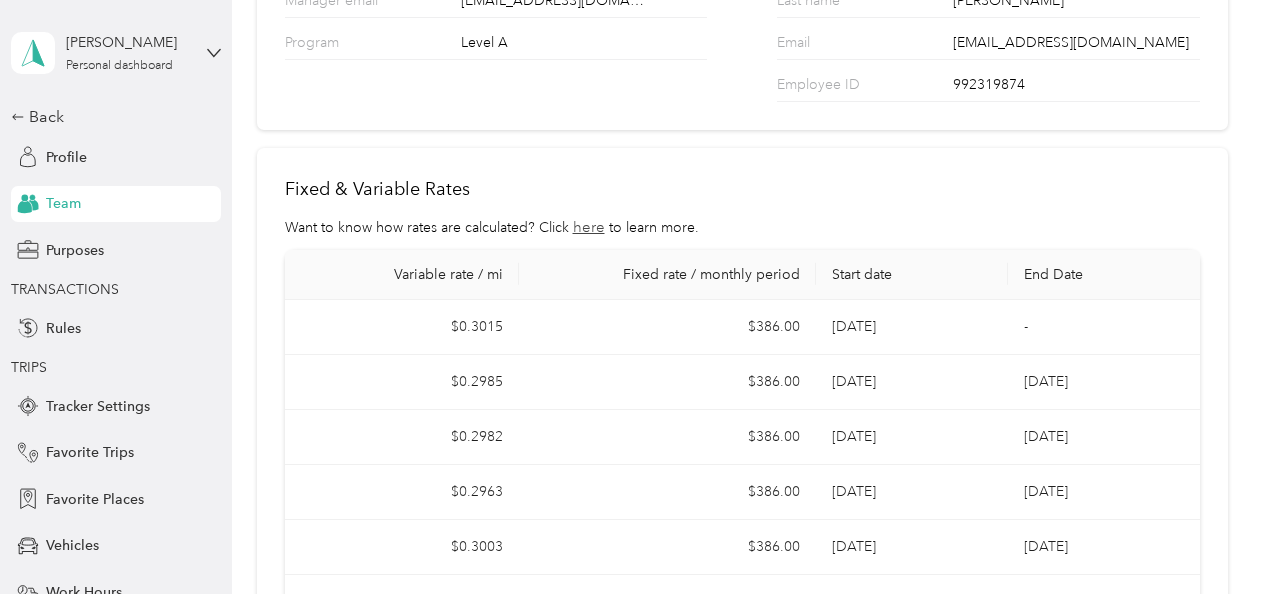 click on "Michelle M. Leszczynski Personal dashboard" at bounding box center [116, 53] 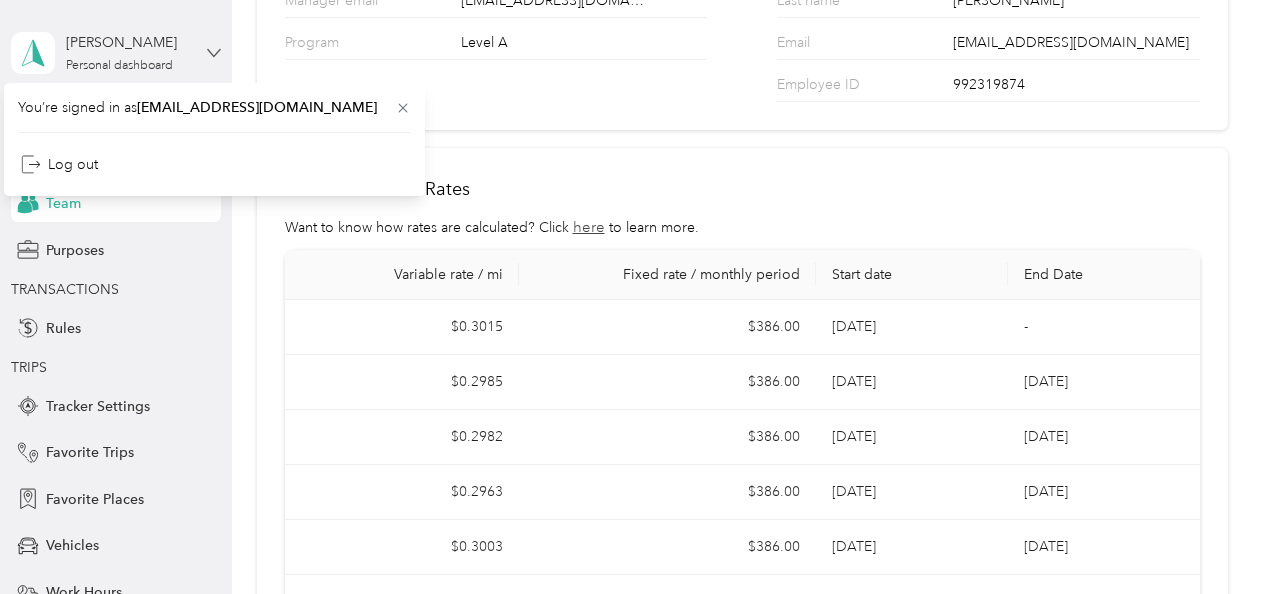 click 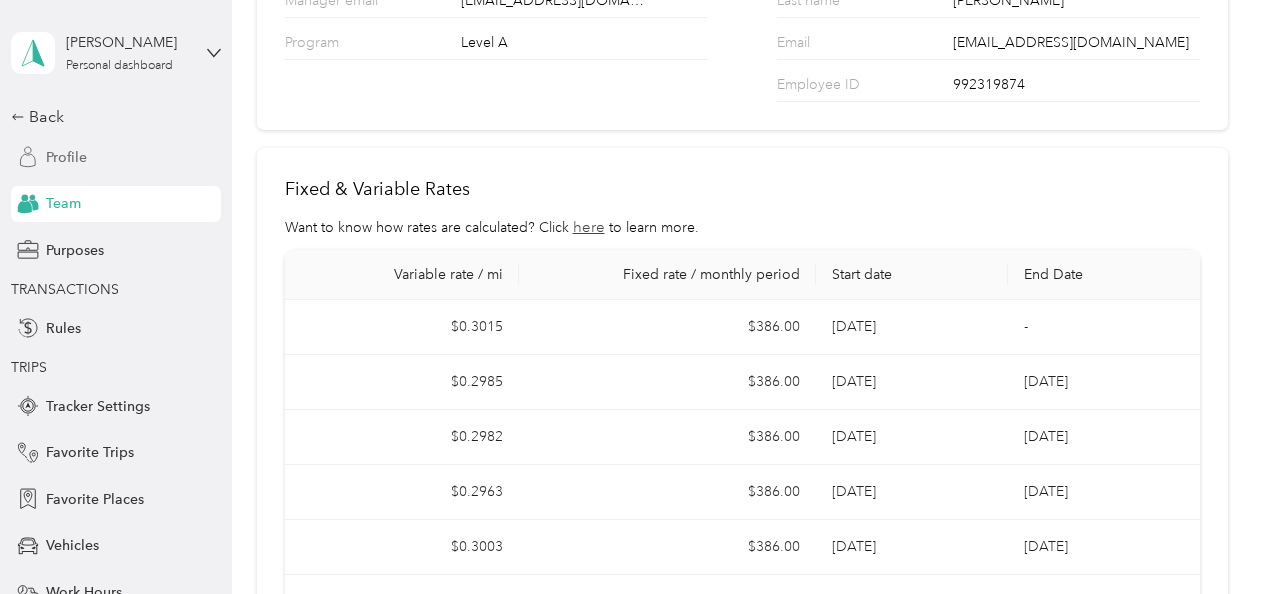 click on "Profile" at bounding box center (116, 157) 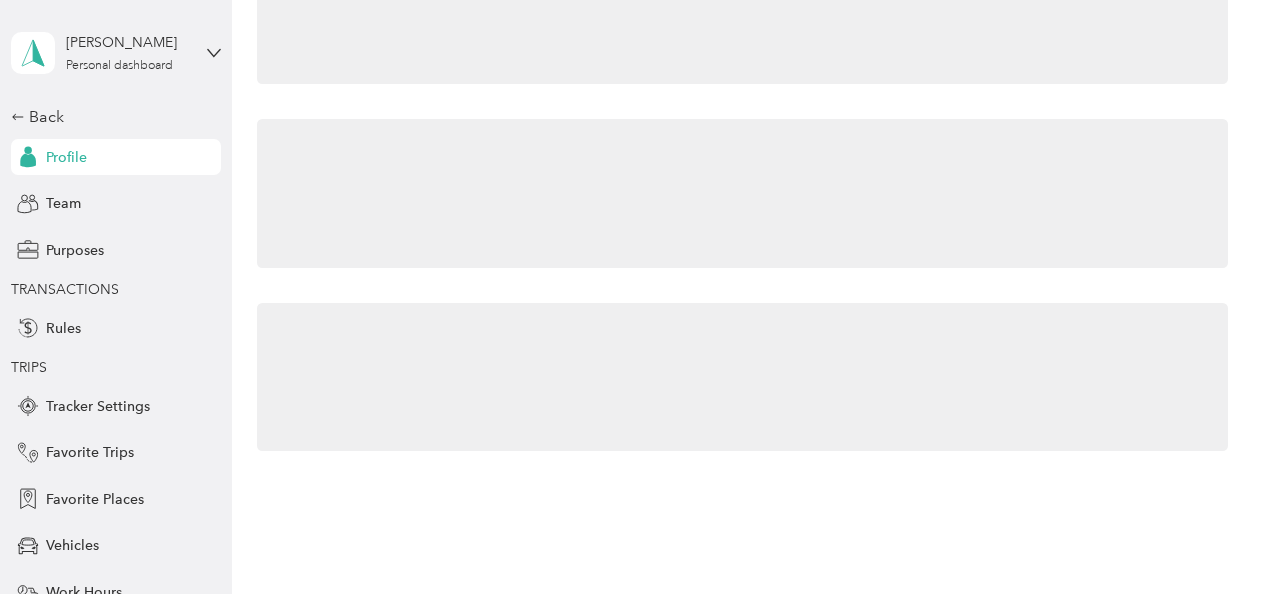scroll, scrollTop: 282, scrollLeft: 0, axis: vertical 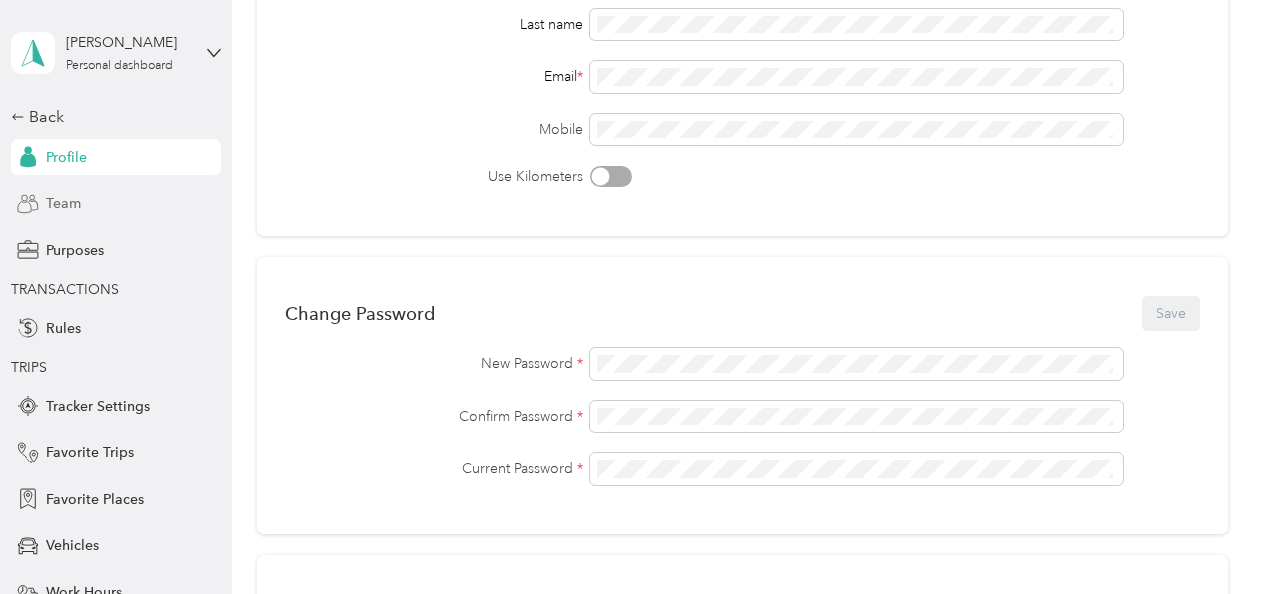 click on "Team" at bounding box center (63, 203) 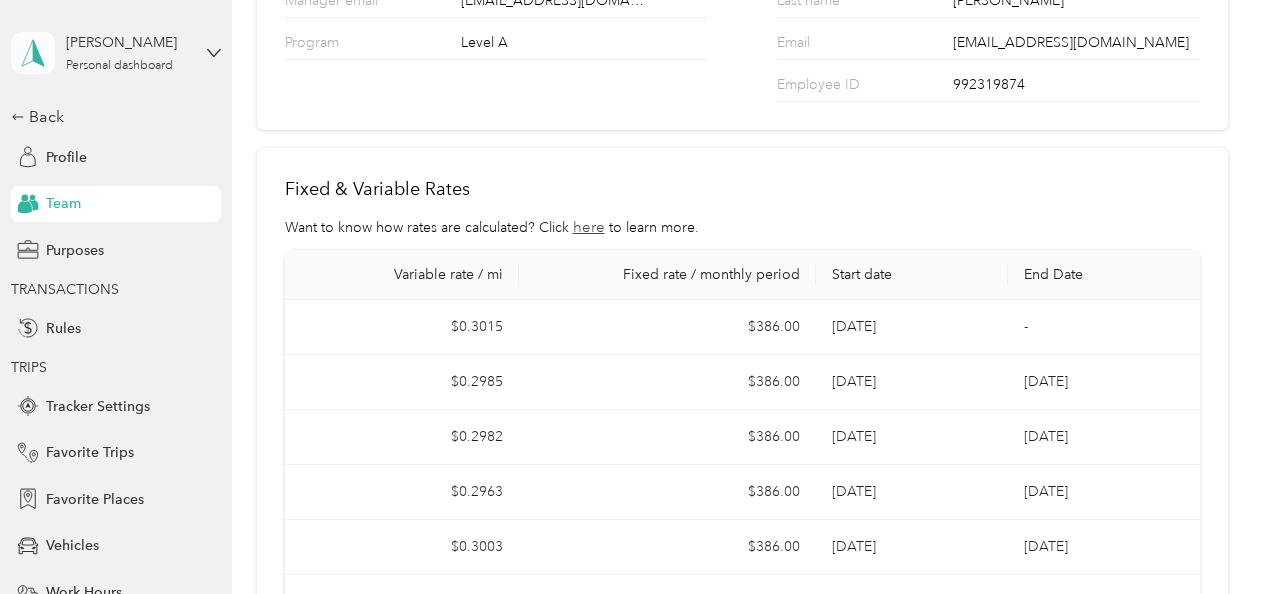click 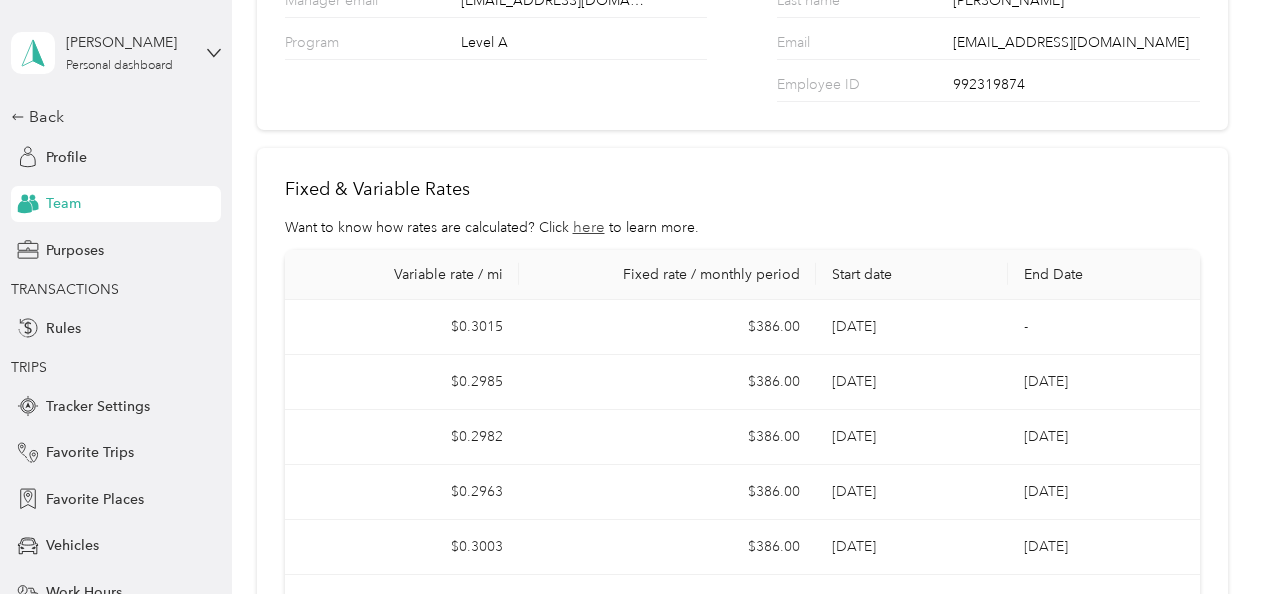 click on "Back Profile Team Purposes TRANSACTIONS Rules TRIPS Tracker Settings Favorite Trips Favorite Places Vehicles Work Hours OTHER Import History" at bounding box center (116, 396) 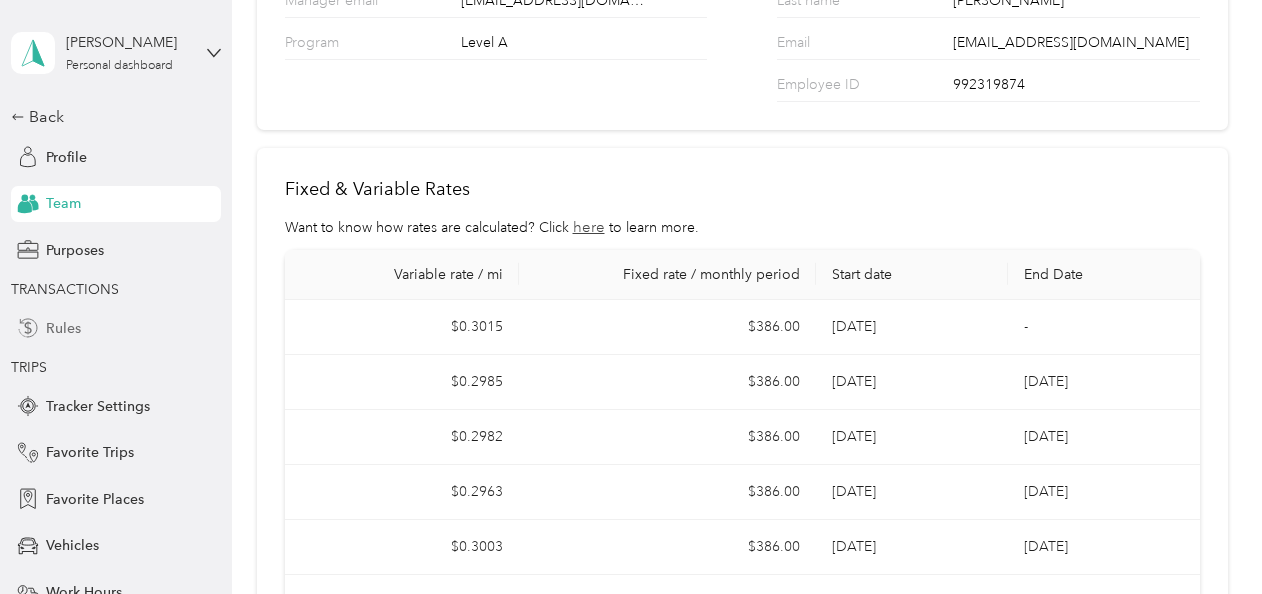 click on "Rules" at bounding box center [63, 328] 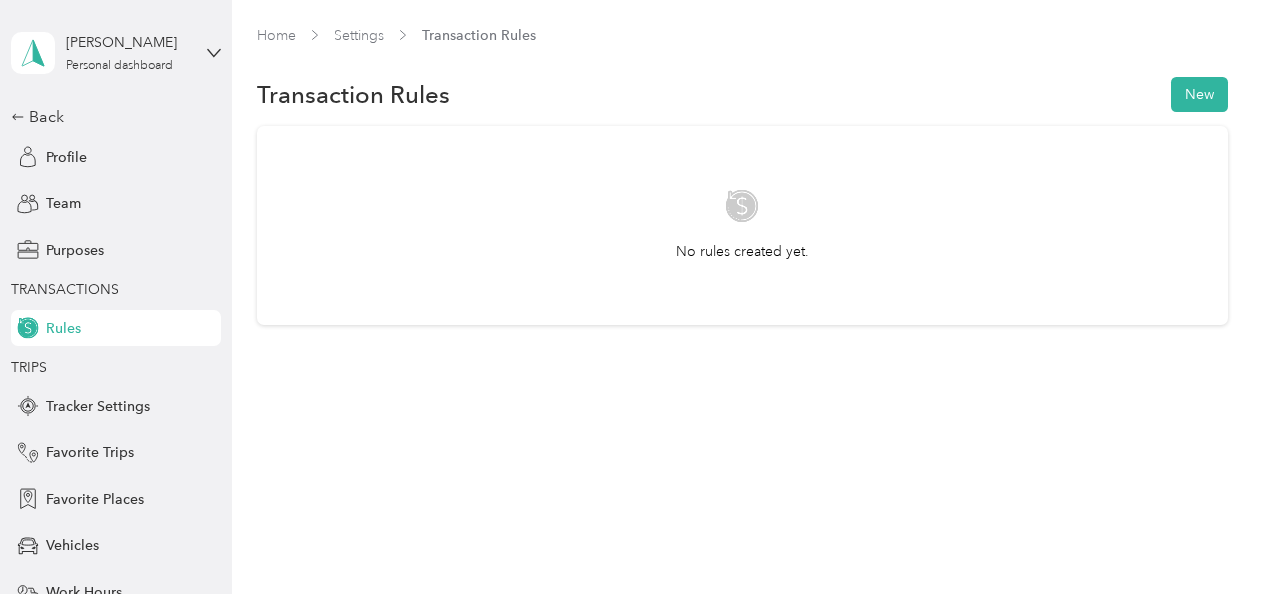 scroll, scrollTop: 0, scrollLeft: 0, axis: both 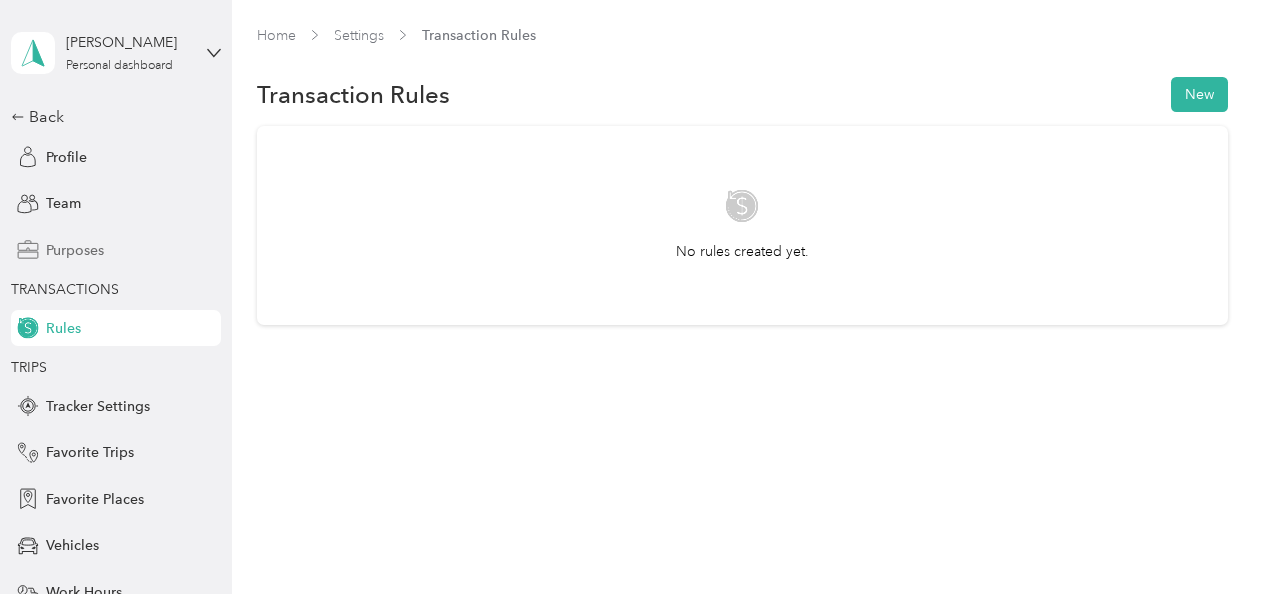 click on "Purposes" at bounding box center (116, 250) 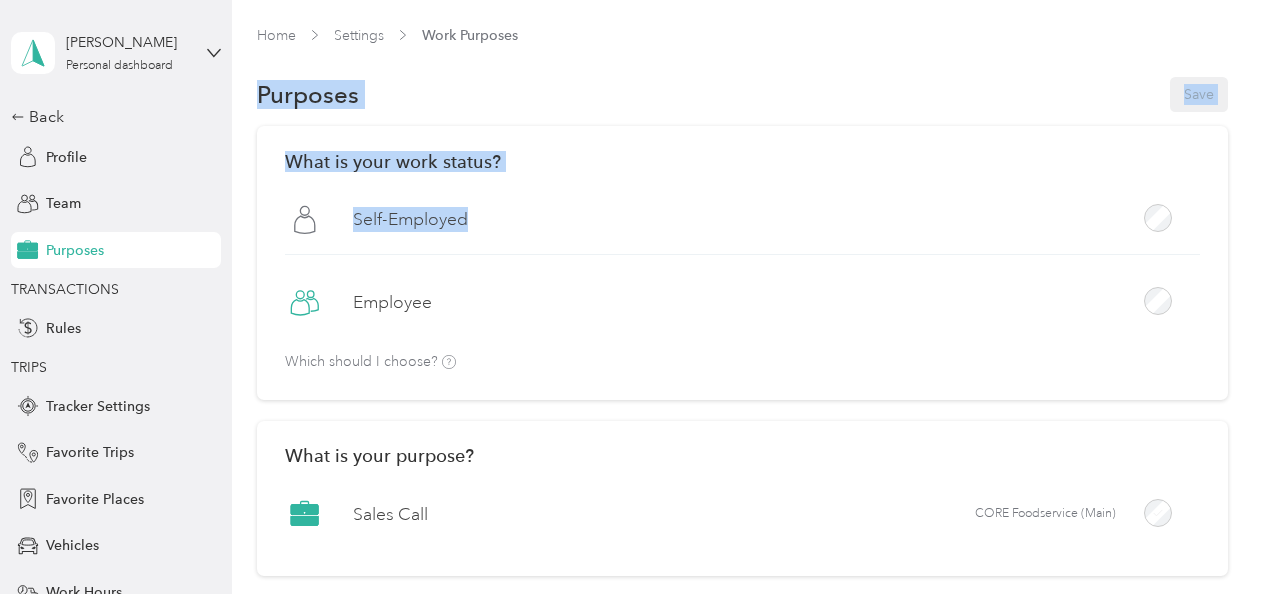 drag, startPoint x: 1245, startPoint y: 42, endPoint x: 1264, endPoint y: 184, distance: 143.26549 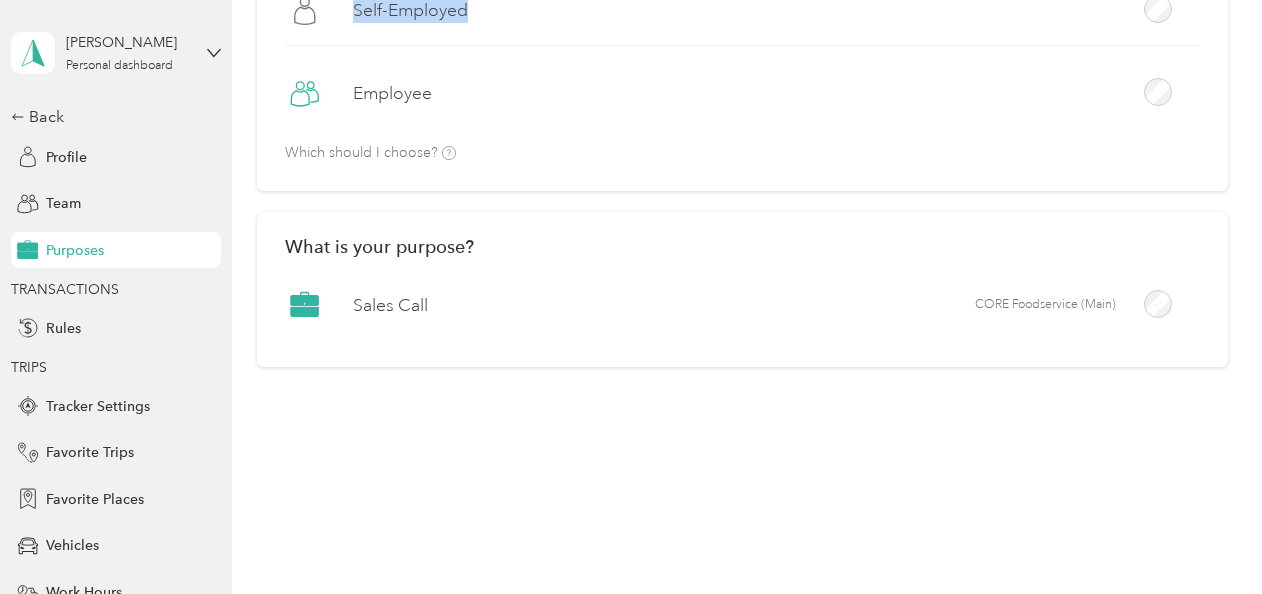 scroll, scrollTop: 0, scrollLeft: 0, axis: both 